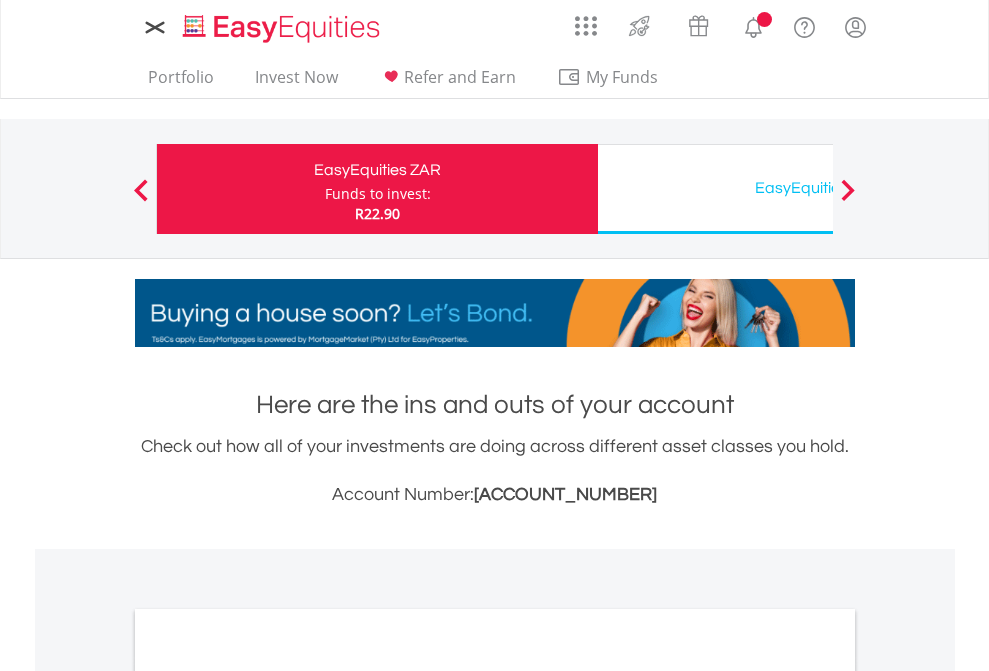 scroll, scrollTop: 0, scrollLeft: 0, axis: both 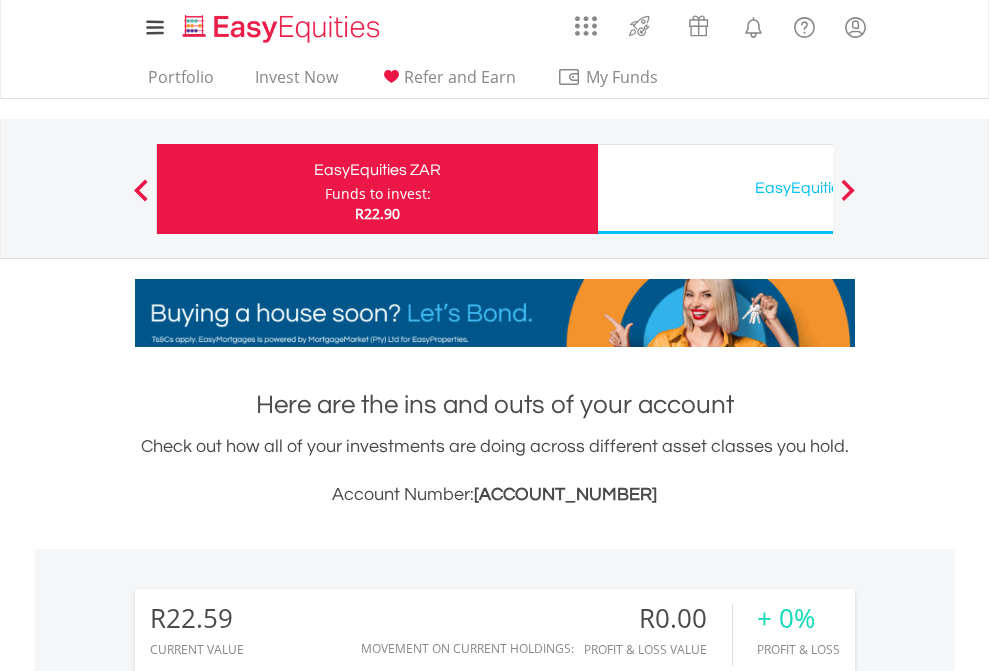 click on "Funds to invest:" at bounding box center [378, 194] 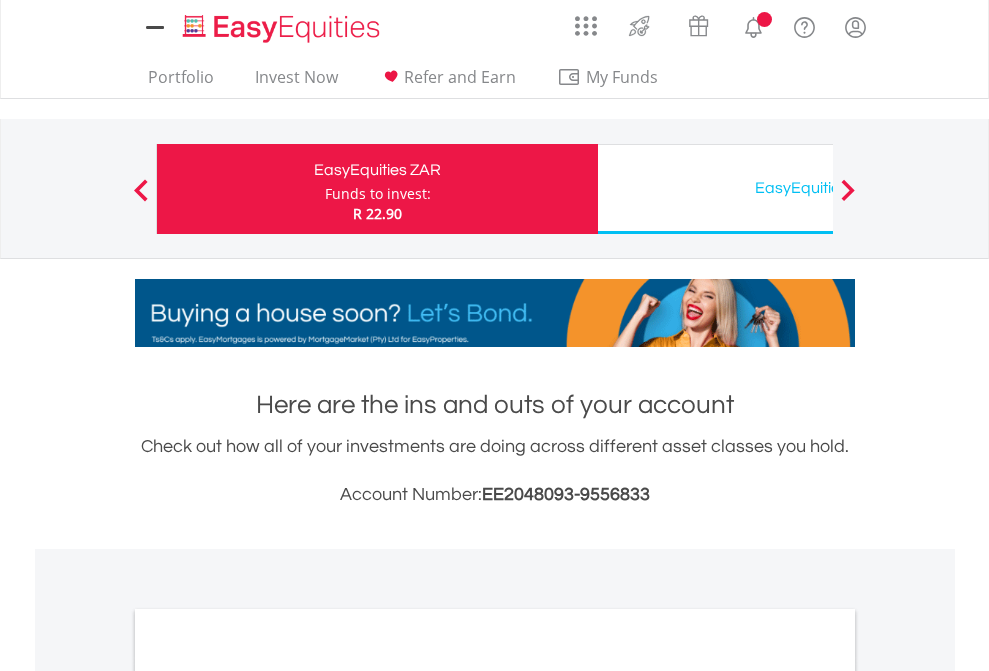 scroll, scrollTop: 0, scrollLeft: 0, axis: both 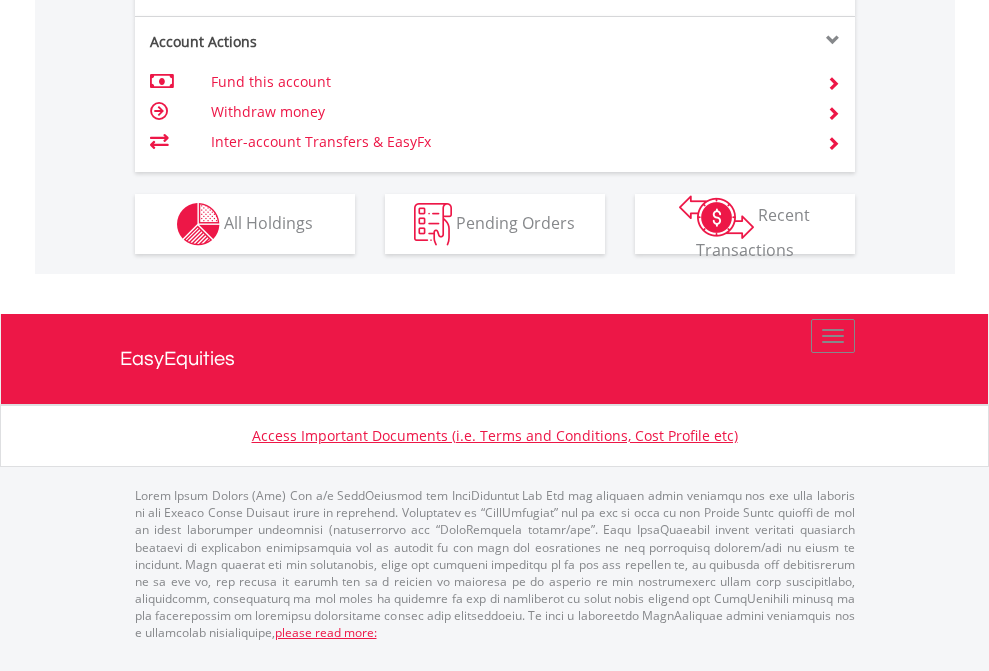 click on "Investment types" at bounding box center [706, -337] 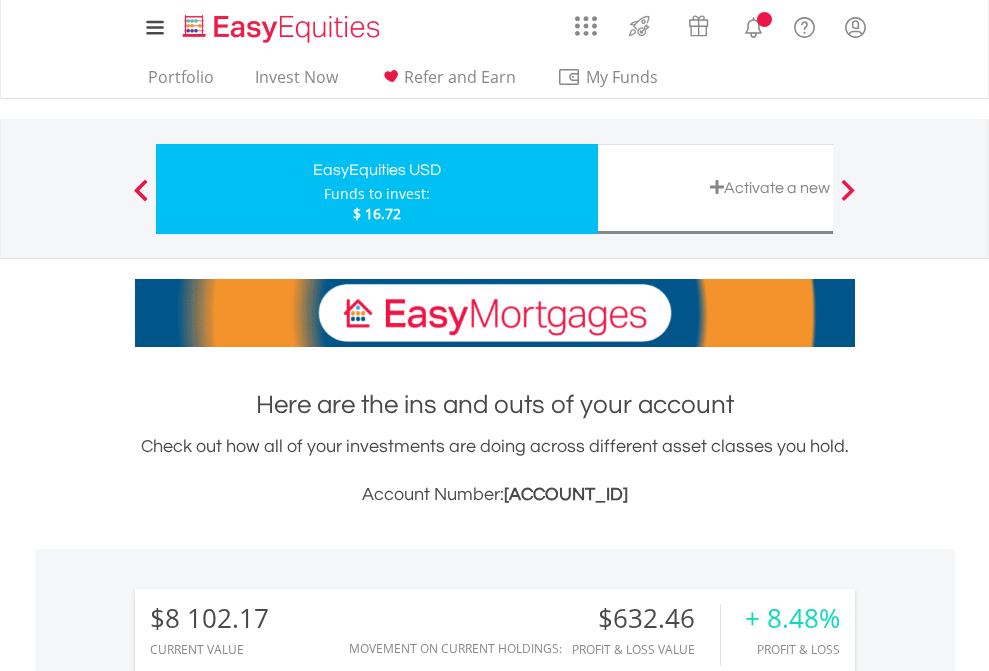scroll, scrollTop: 0, scrollLeft: 0, axis: both 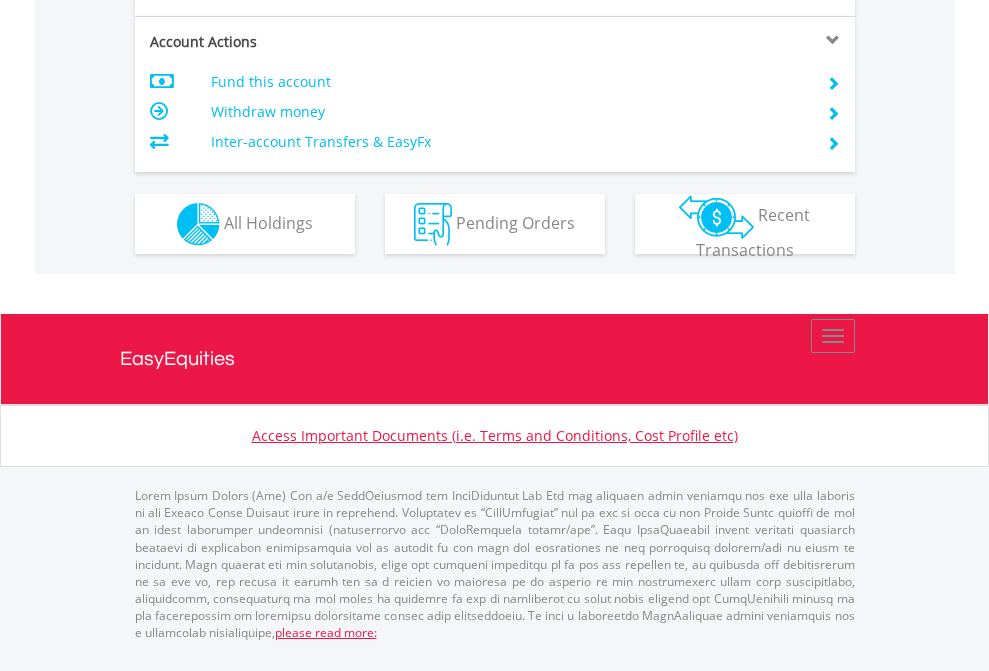 click on "Investment types" at bounding box center (706, -337) 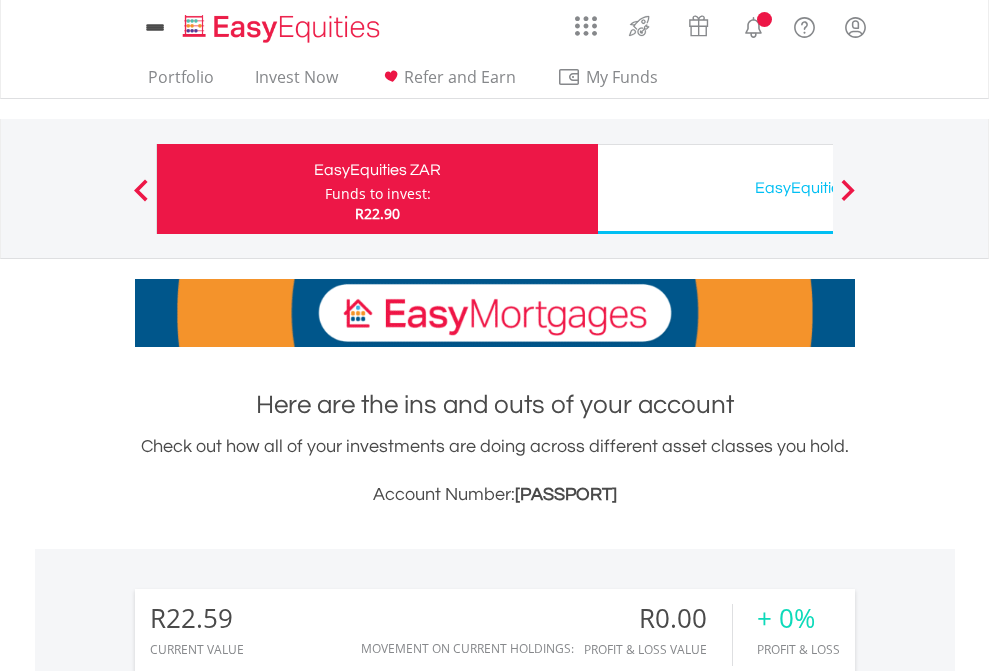scroll, scrollTop: 1202, scrollLeft: 0, axis: vertical 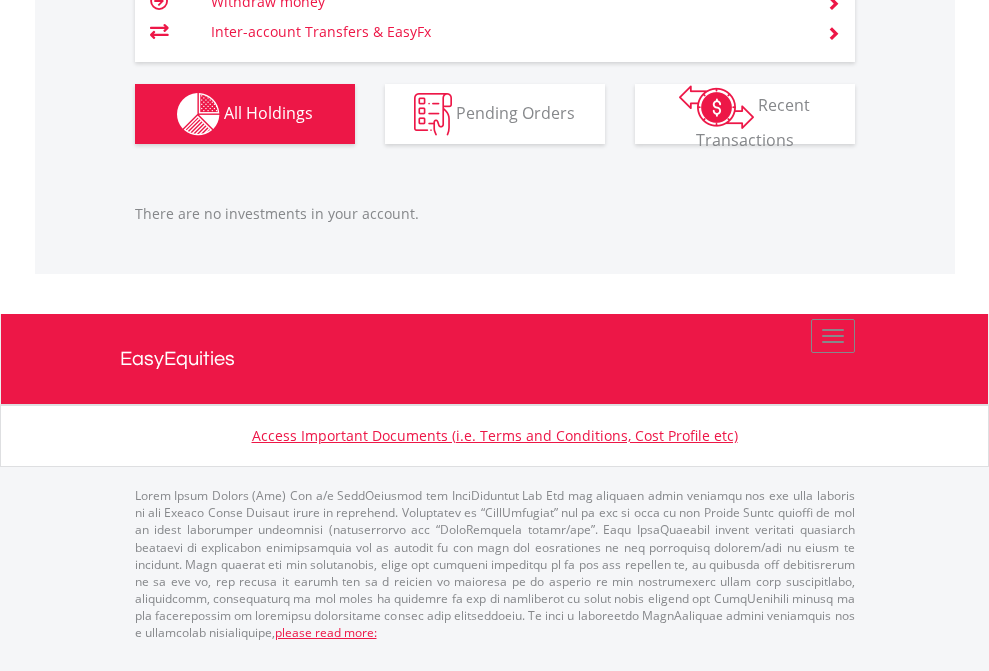 click on "EasyEquities USD" at bounding box center [818, -1206] 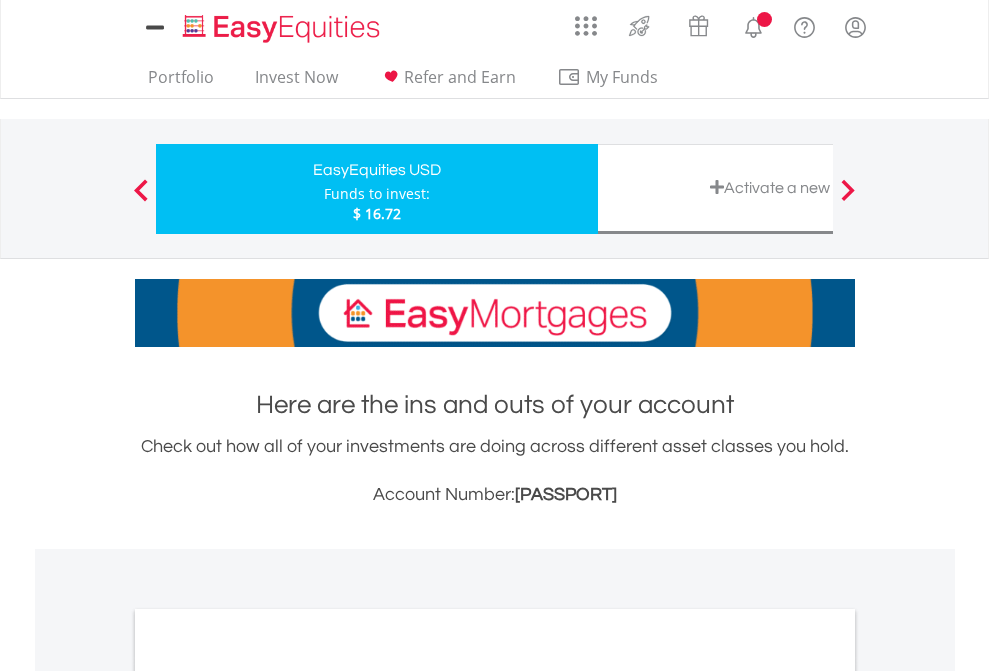 scroll, scrollTop: 0, scrollLeft: 0, axis: both 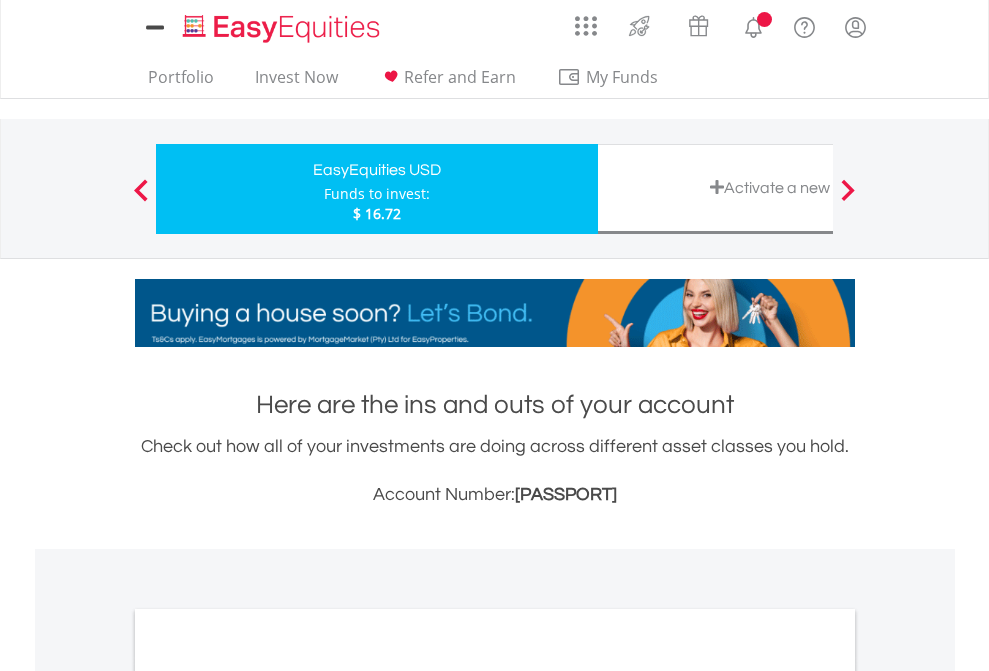 click on "All Holdings" at bounding box center [268, 1096] 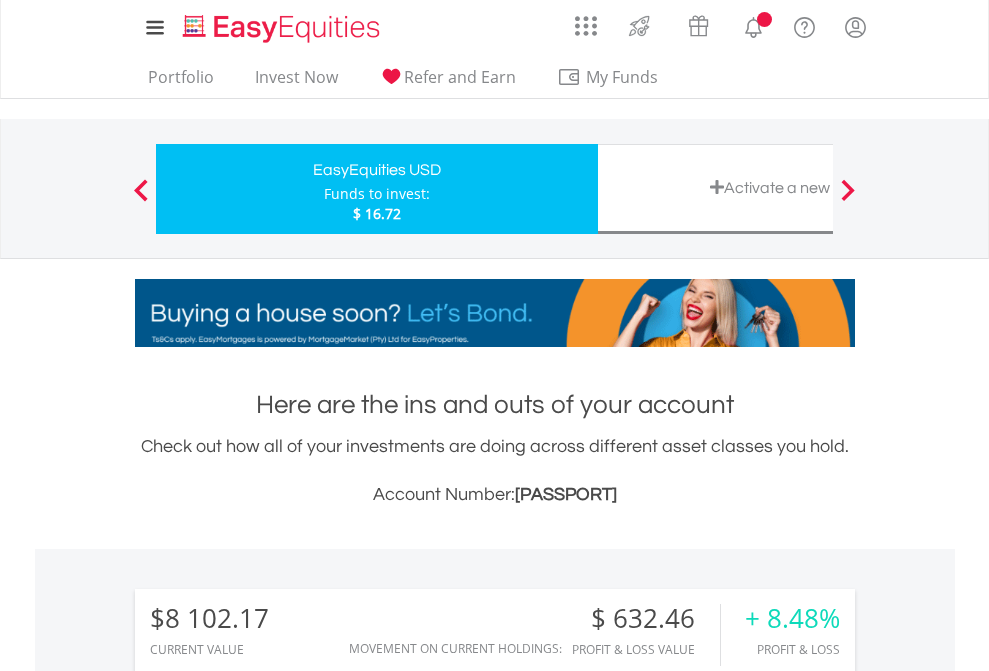 scroll, scrollTop: 1202, scrollLeft: 0, axis: vertical 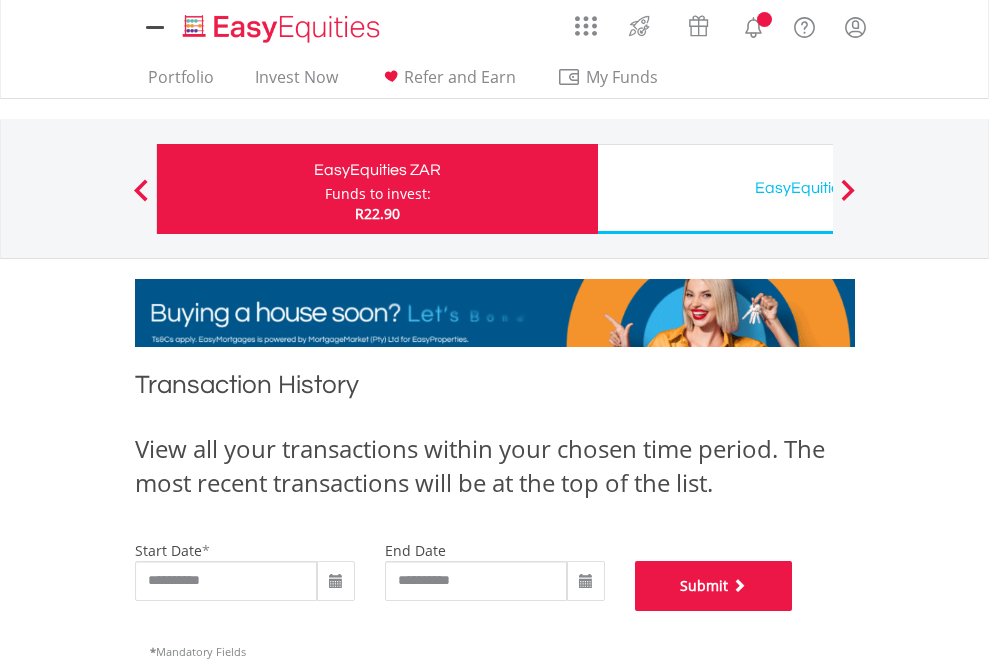 click on "Submit" at bounding box center (714, 586) 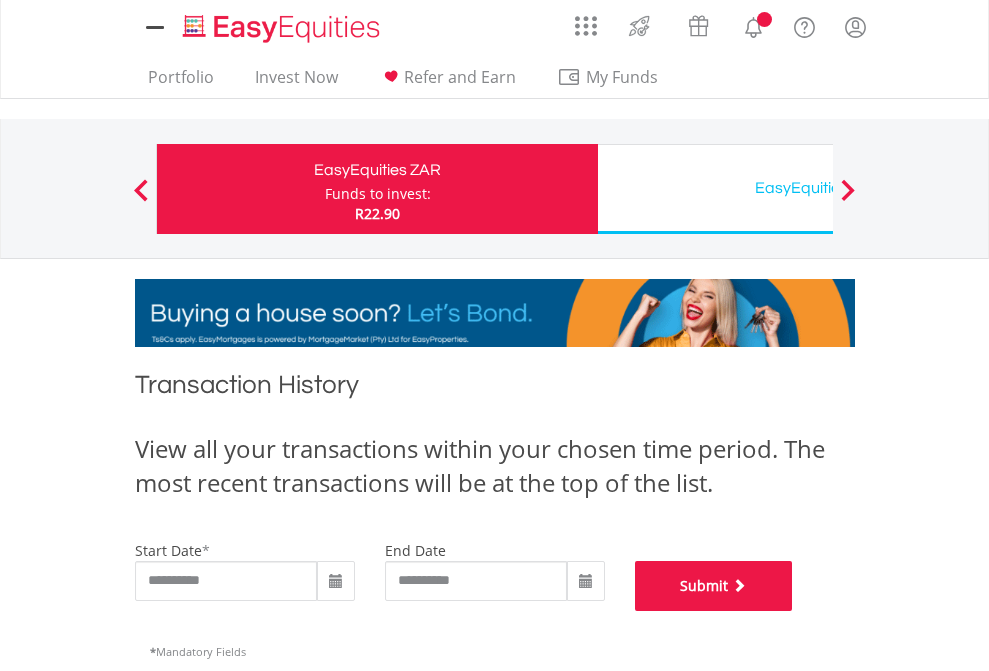 scroll, scrollTop: 811, scrollLeft: 0, axis: vertical 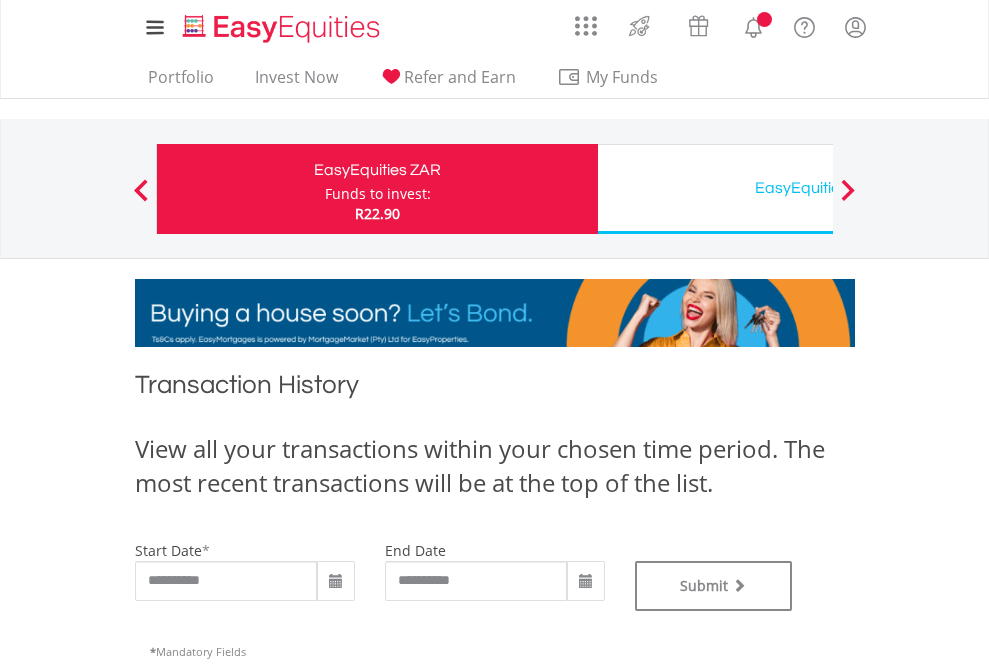 click on "EasyEquities USD" at bounding box center [818, 188] 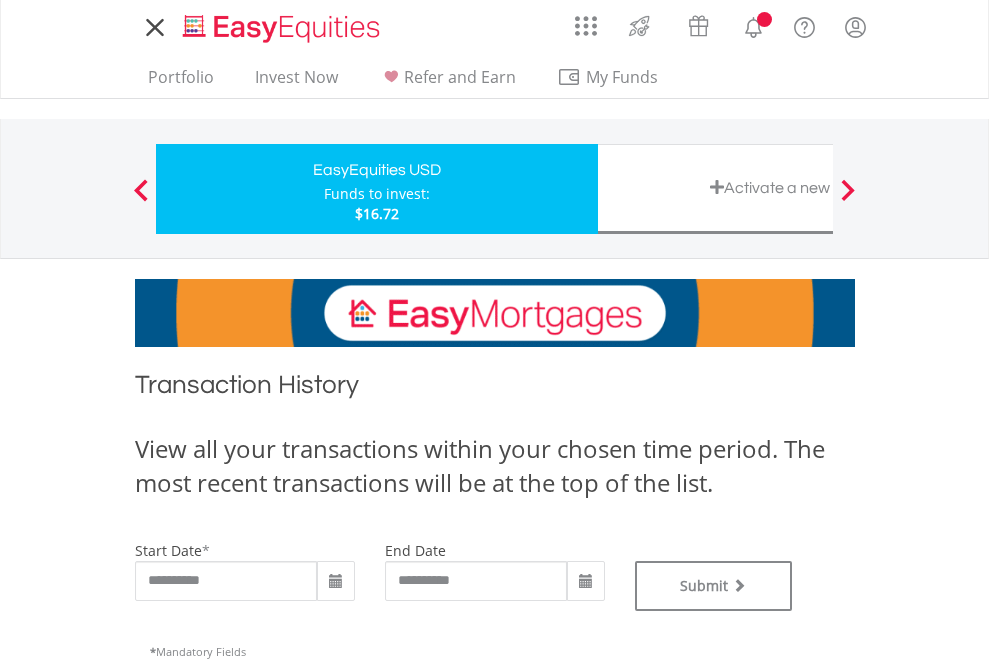 scroll, scrollTop: 0, scrollLeft: 0, axis: both 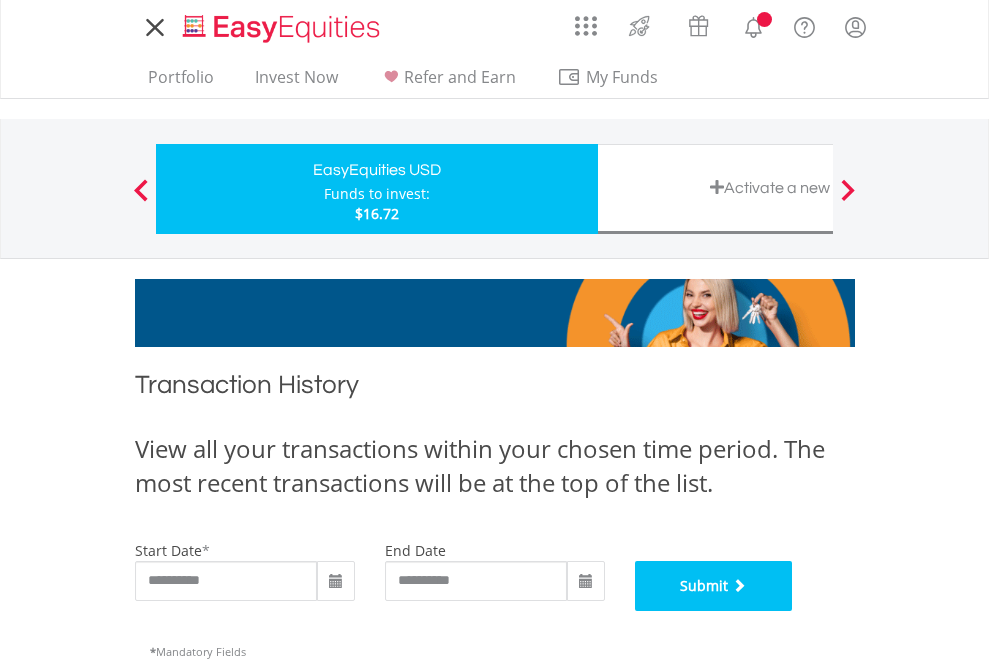 click on "Submit" at bounding box center (714, 586) 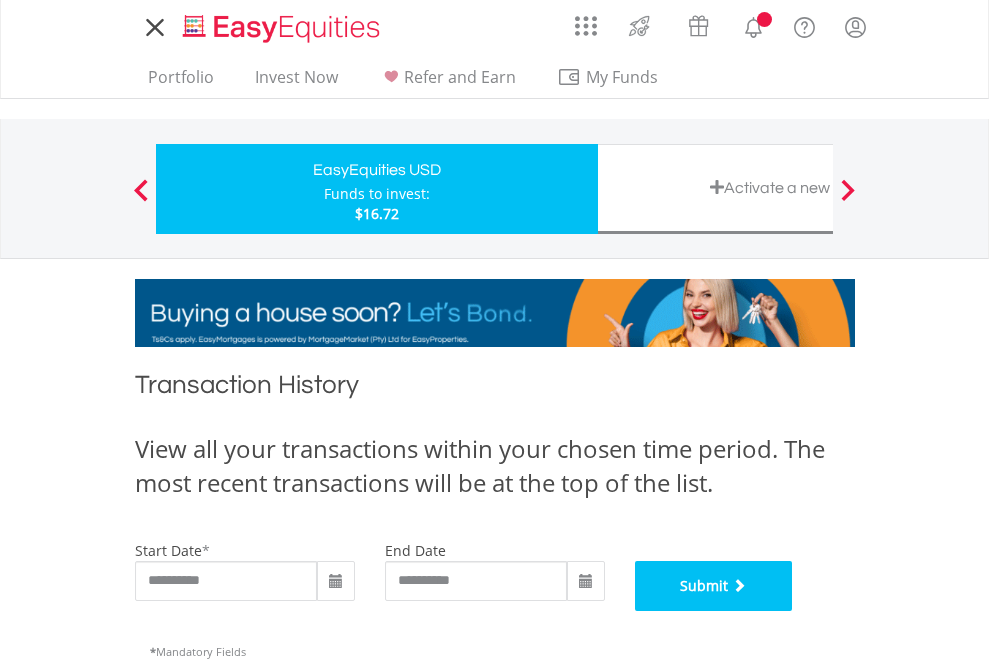 scroll, scrollTop: 811, scrollLeft: 0, axis: vertical 